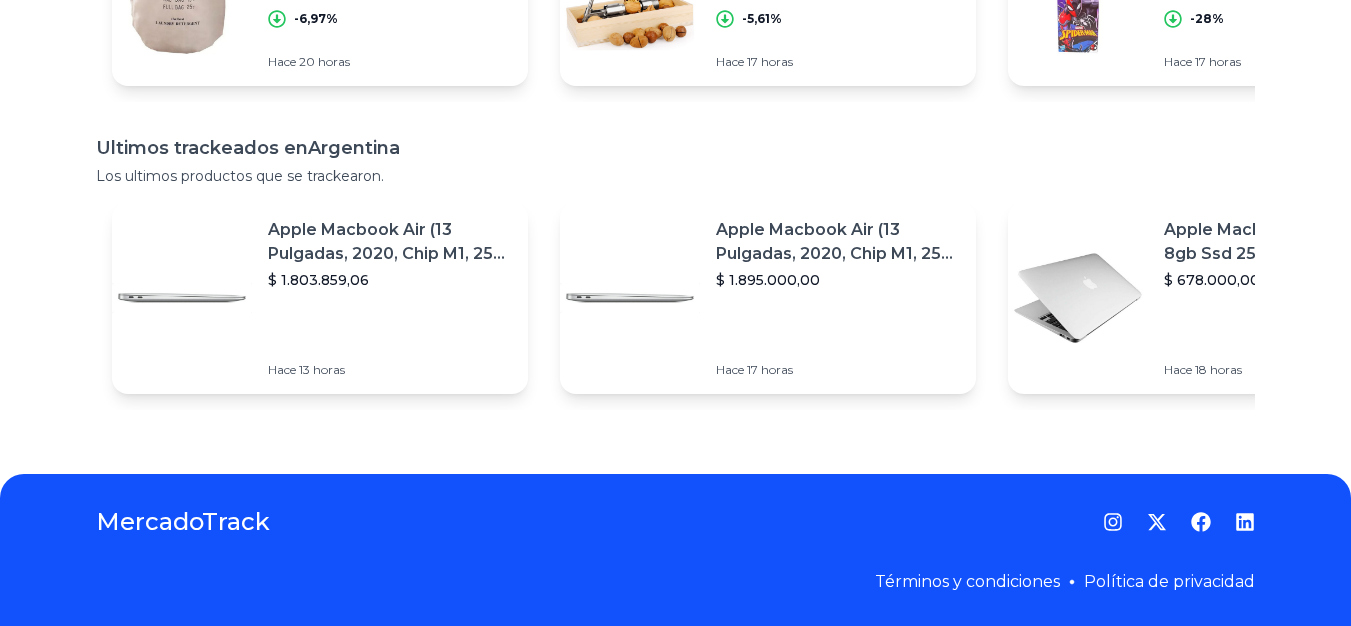 scroll, scrollTop: 0, scrollLeft: 15, axis: horizontal 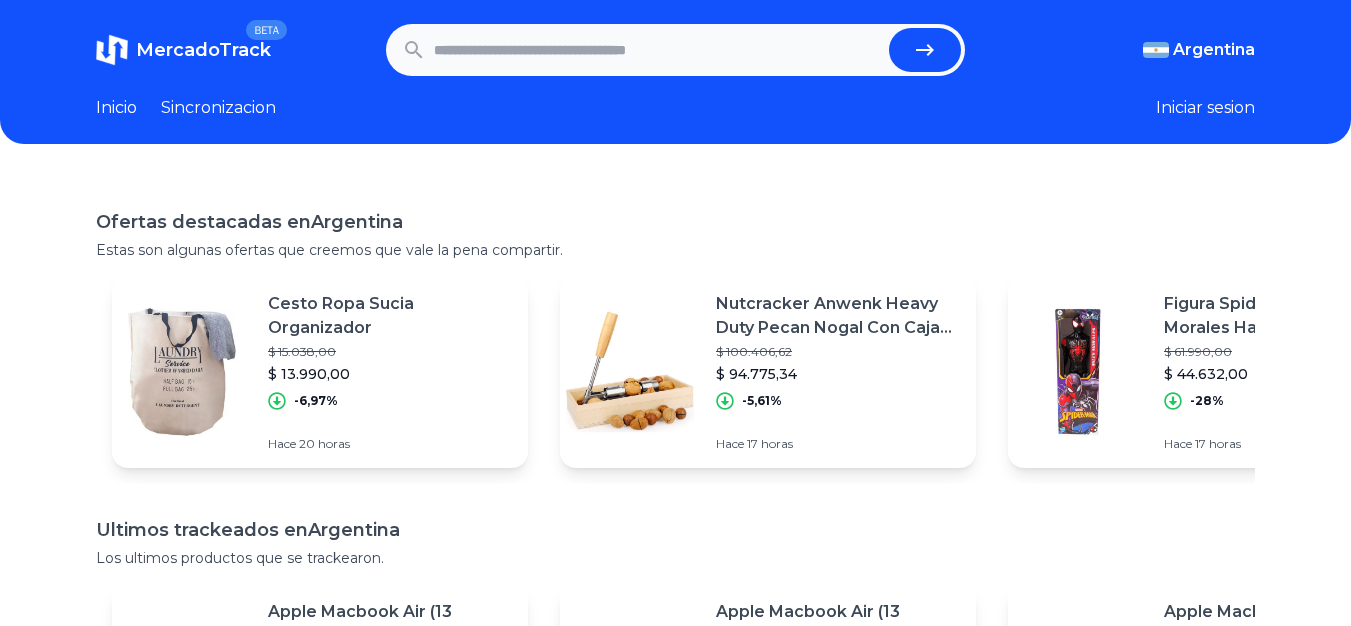click on "Iniciar sesion" at bounding box center [1205, 108] 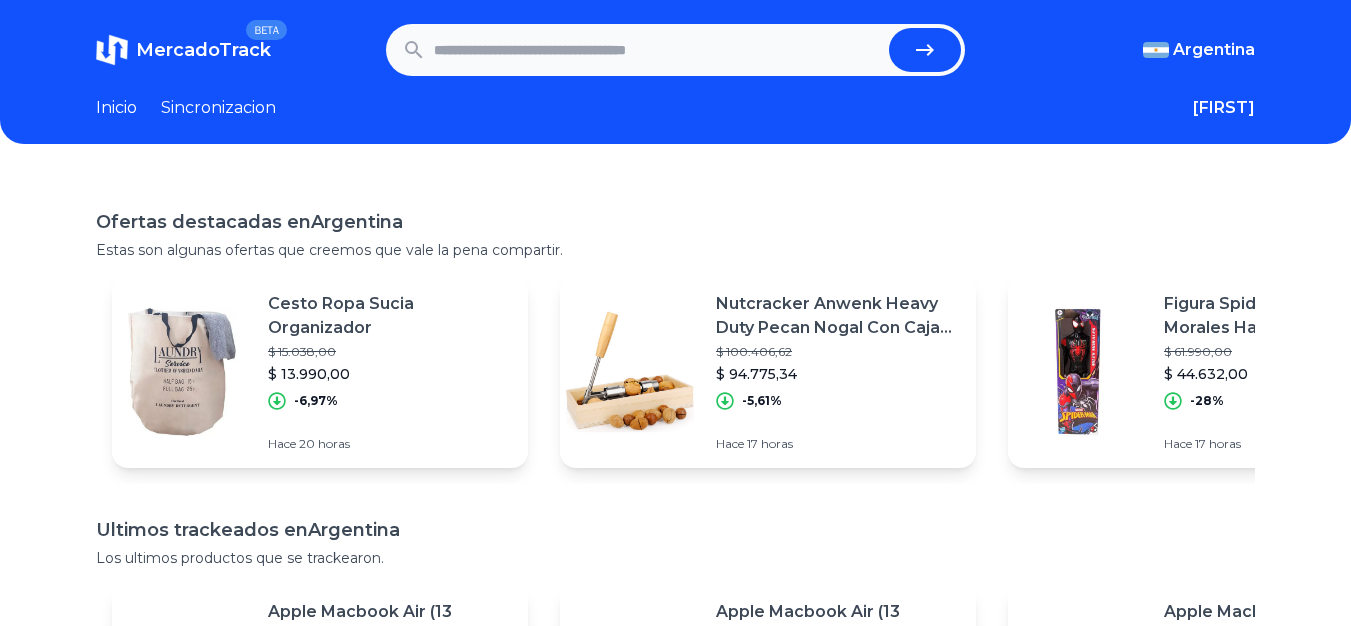scroll, scrollTop: 0, scrollLeft: 0, axis: both 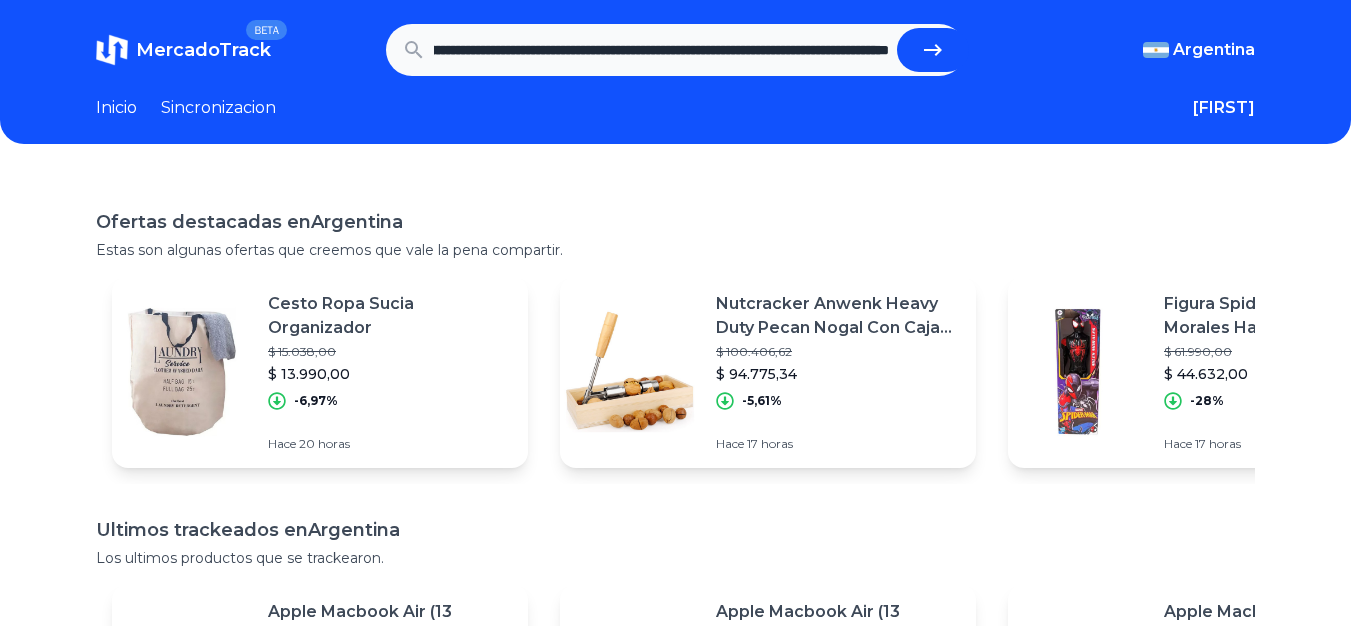 type on "**********" 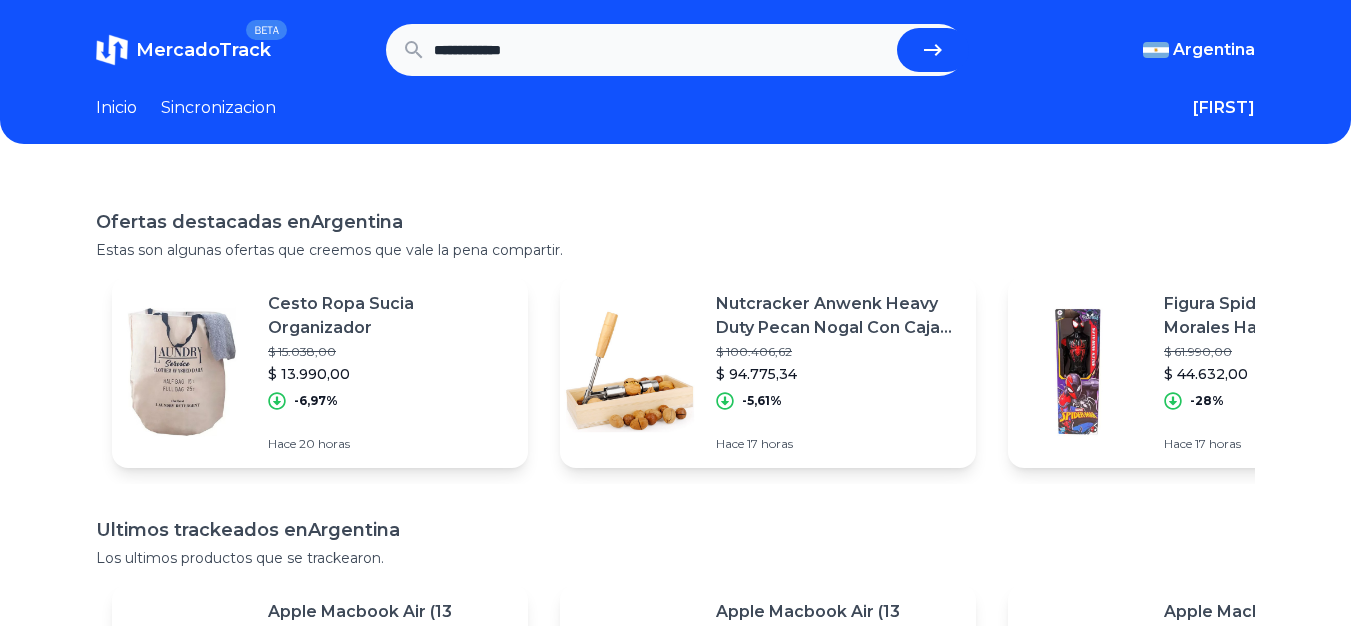 scroll, scrollTop: 0, scrollLeft: 0, axis: both 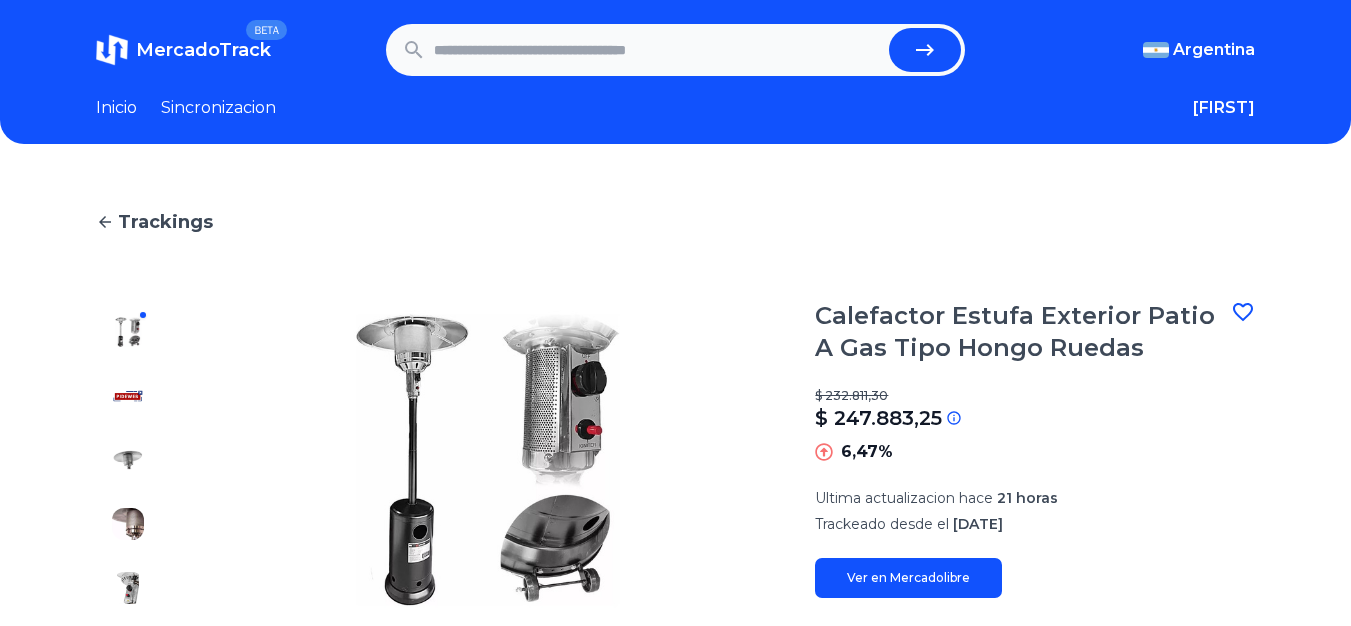 click on "Sincronizacion" at bounding box center (218, 108) 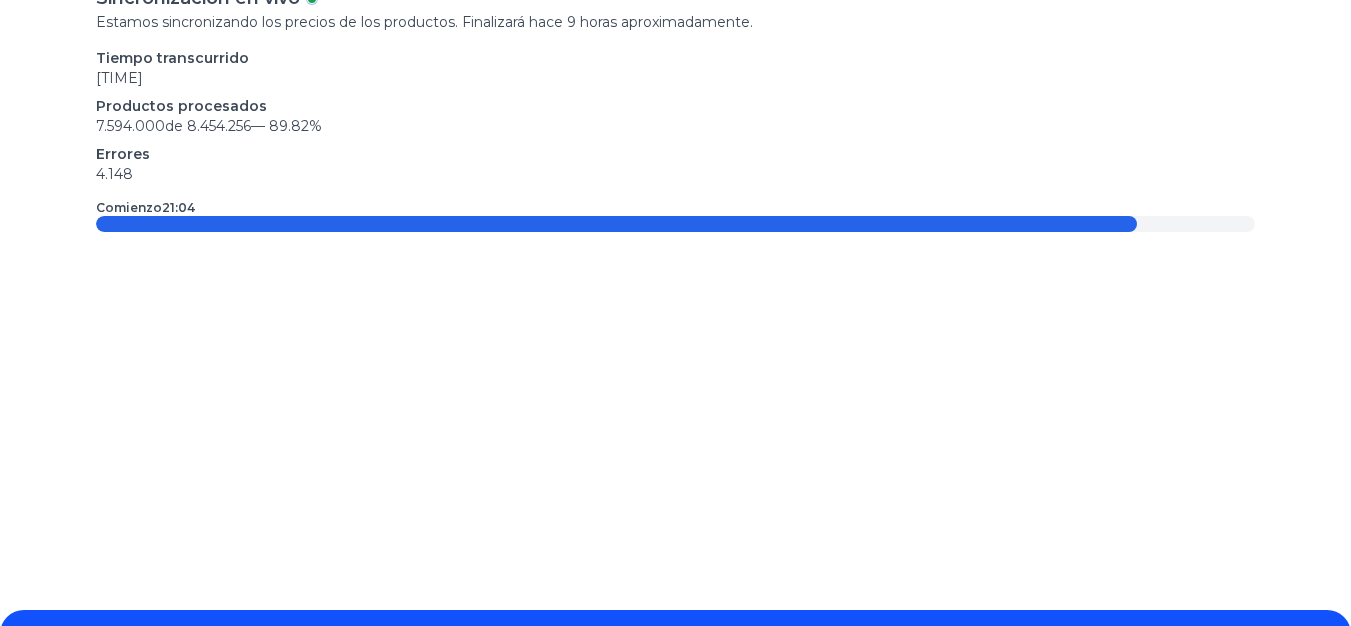 scroll, scrollTop: 225, scrollLeft: 0, axis: vertical 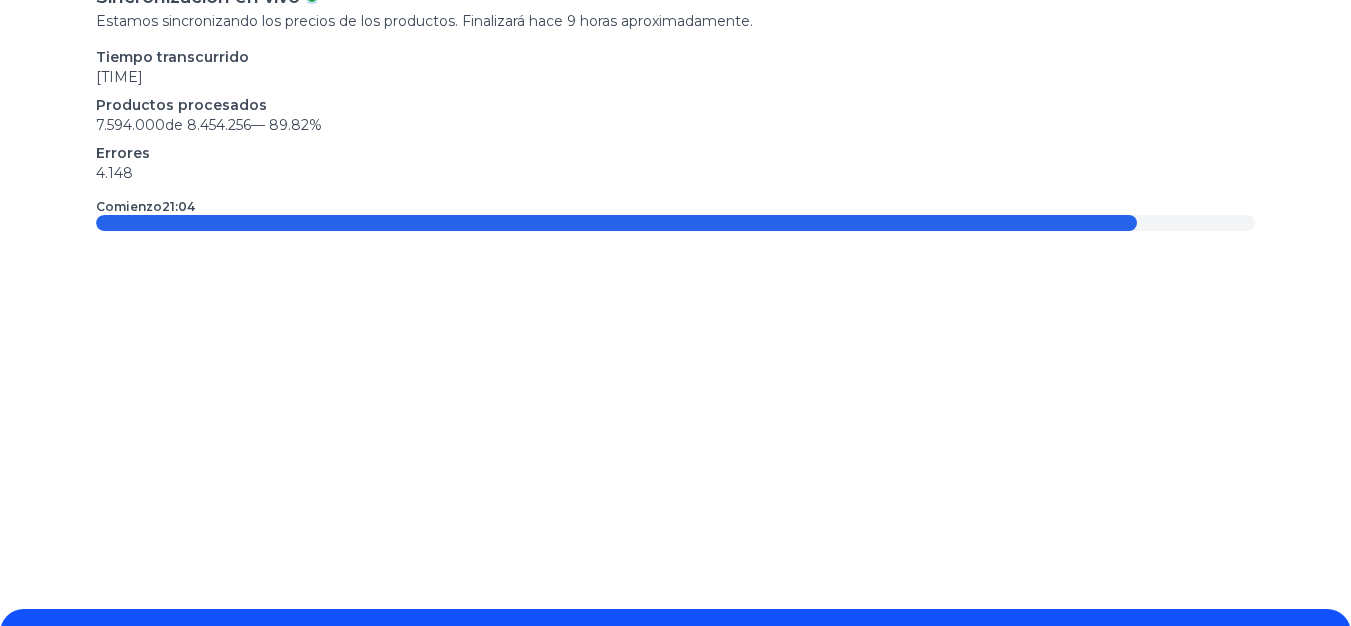 click on "Comienzo  [TIME]" at bounding box center (145, 207) 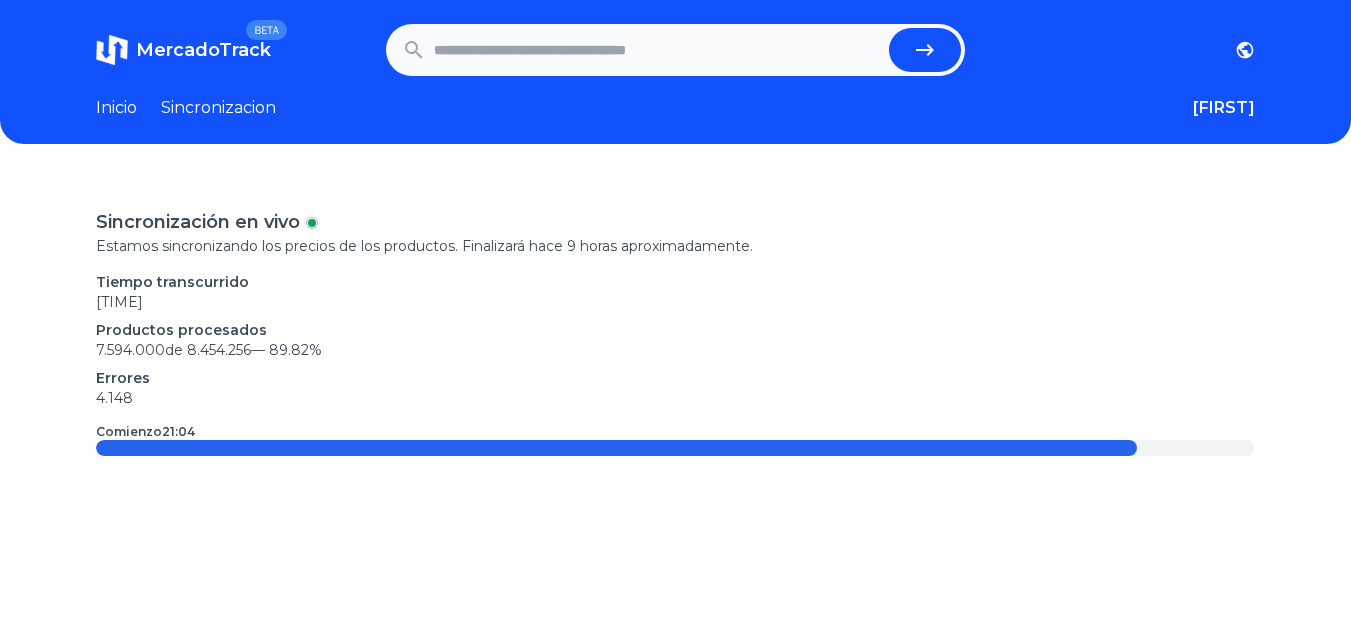 click on "Inicio" at bounding box center [116, 108] 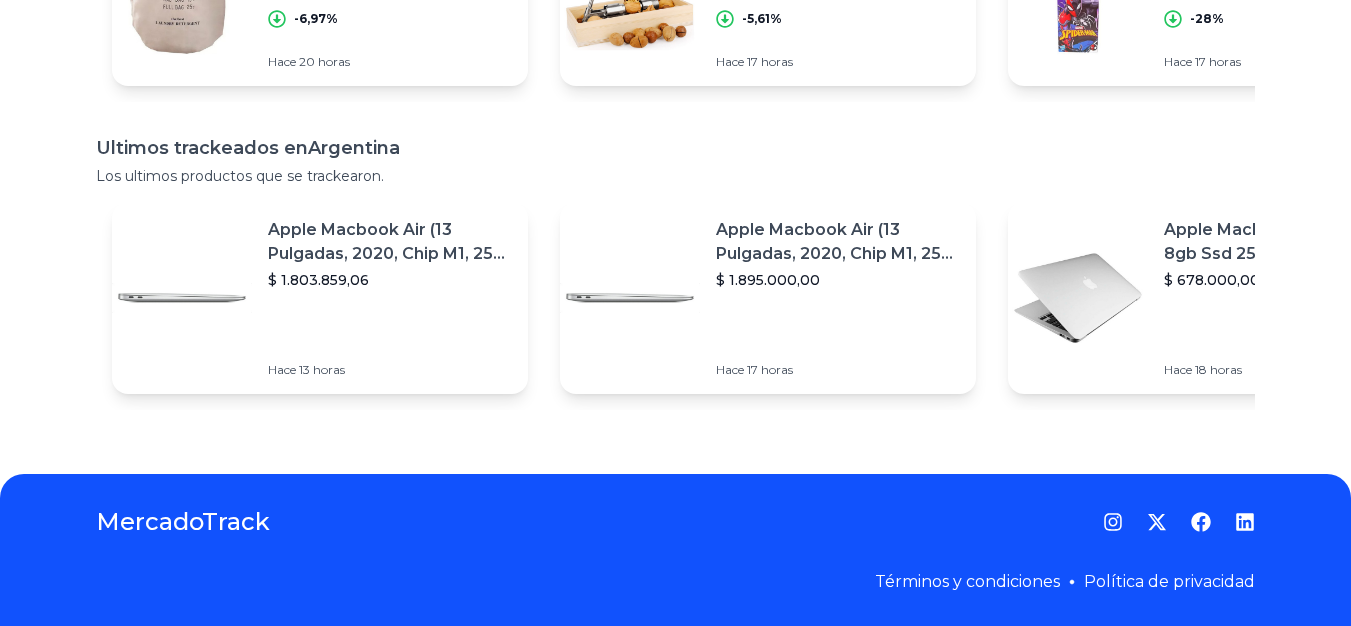 scroll, scrollTop: 0, scrollLeft: 0, axis: both 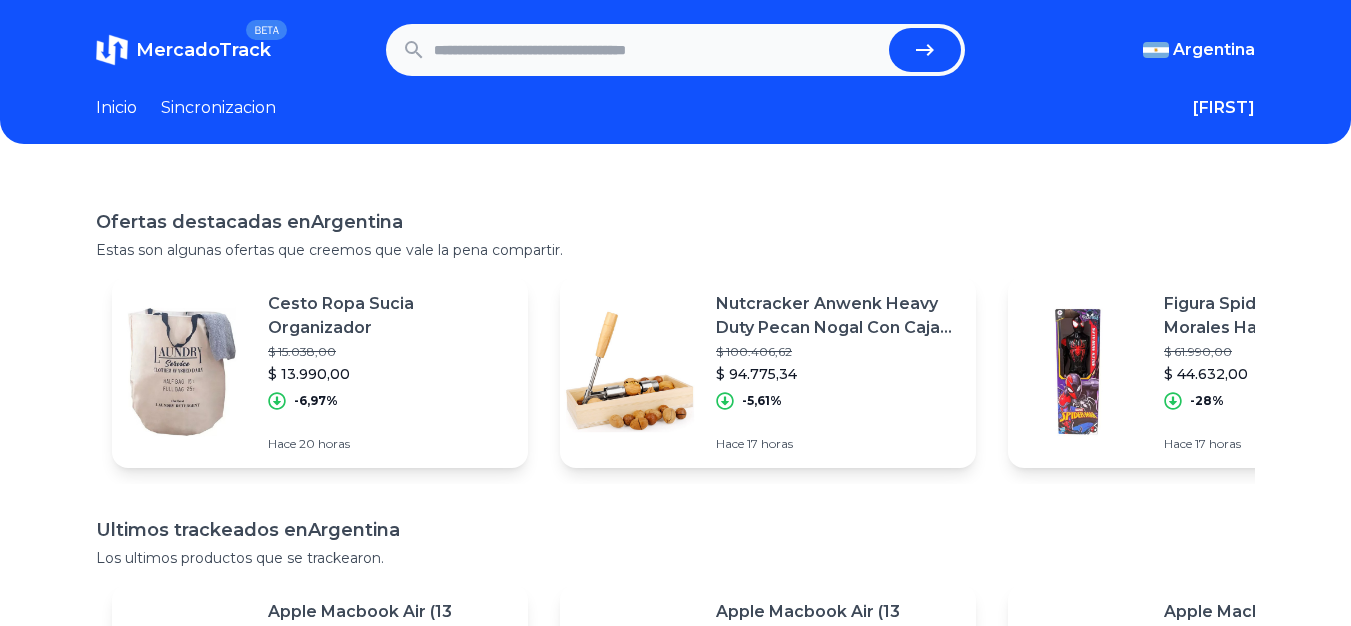 click at bounding box center [658, 50] 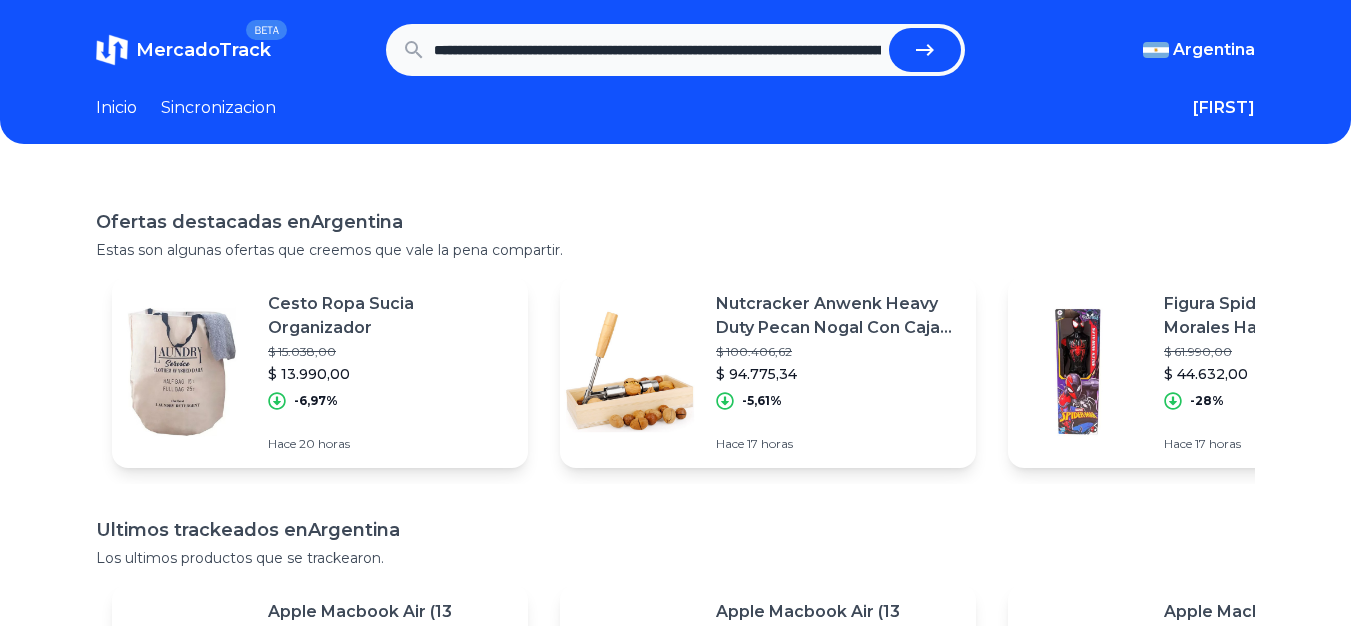 scroll, scrollTop: 0, scrollLeft: 3451, axis: horizontal 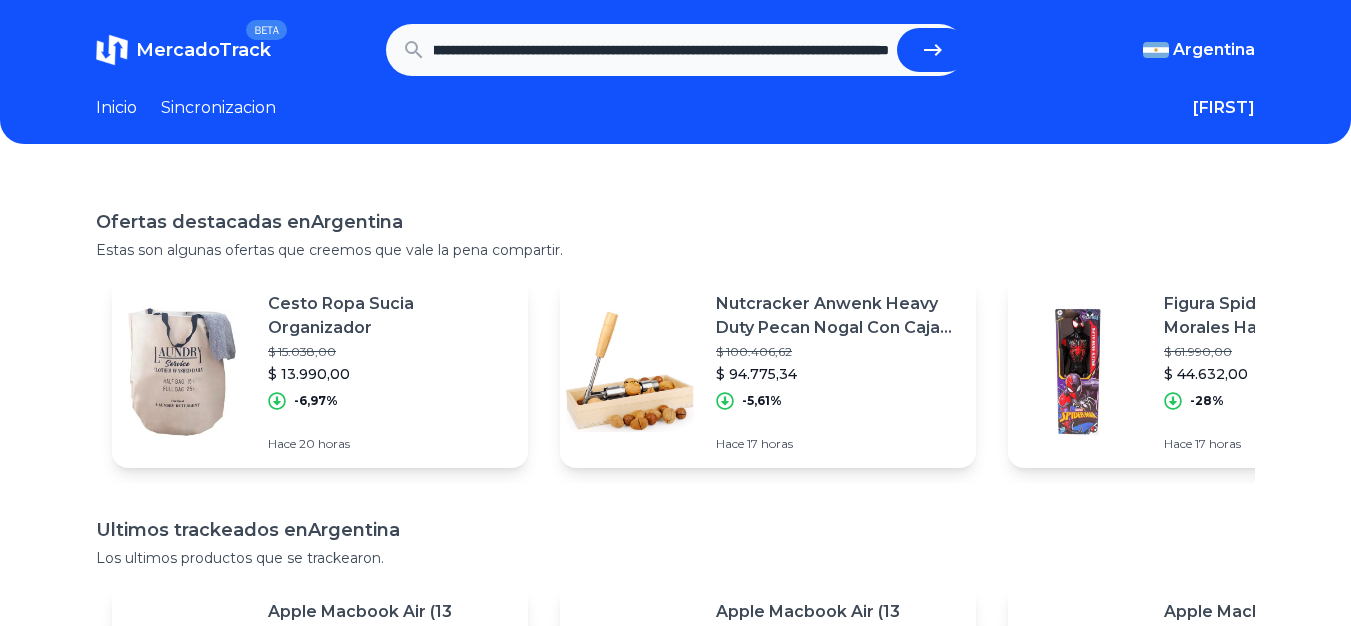 type on "**********" 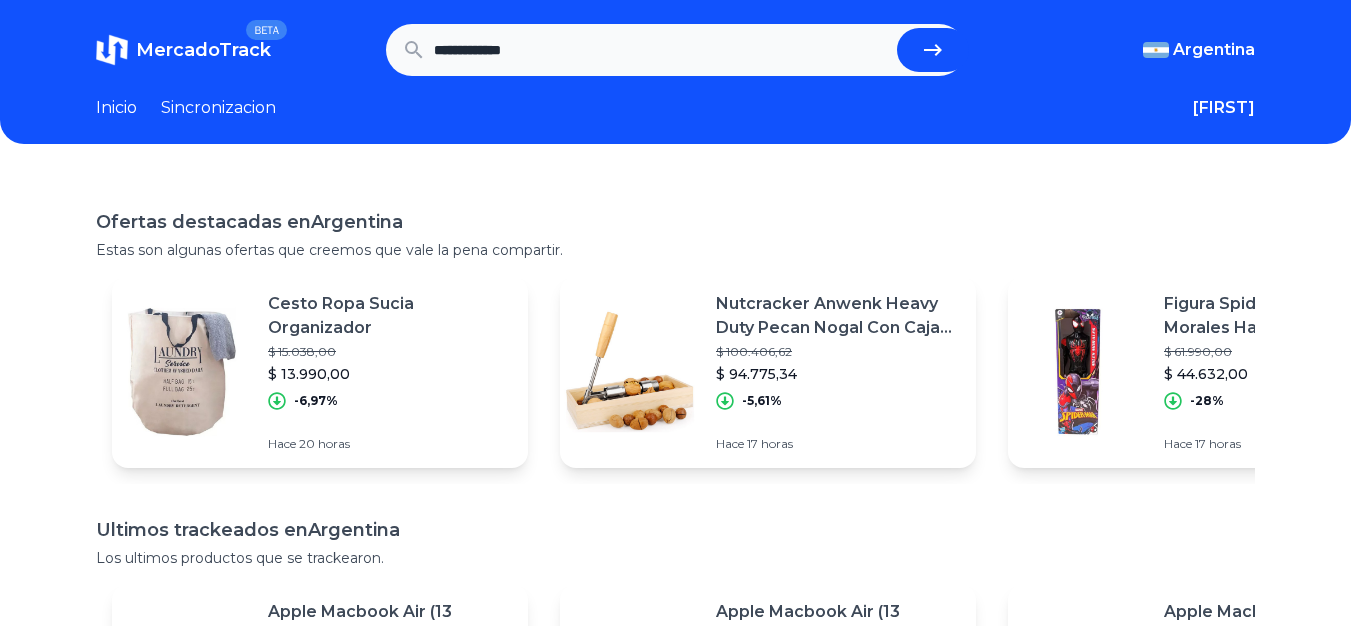 scroll, scrollTop: 0, scrollLeft: 0, axis: both 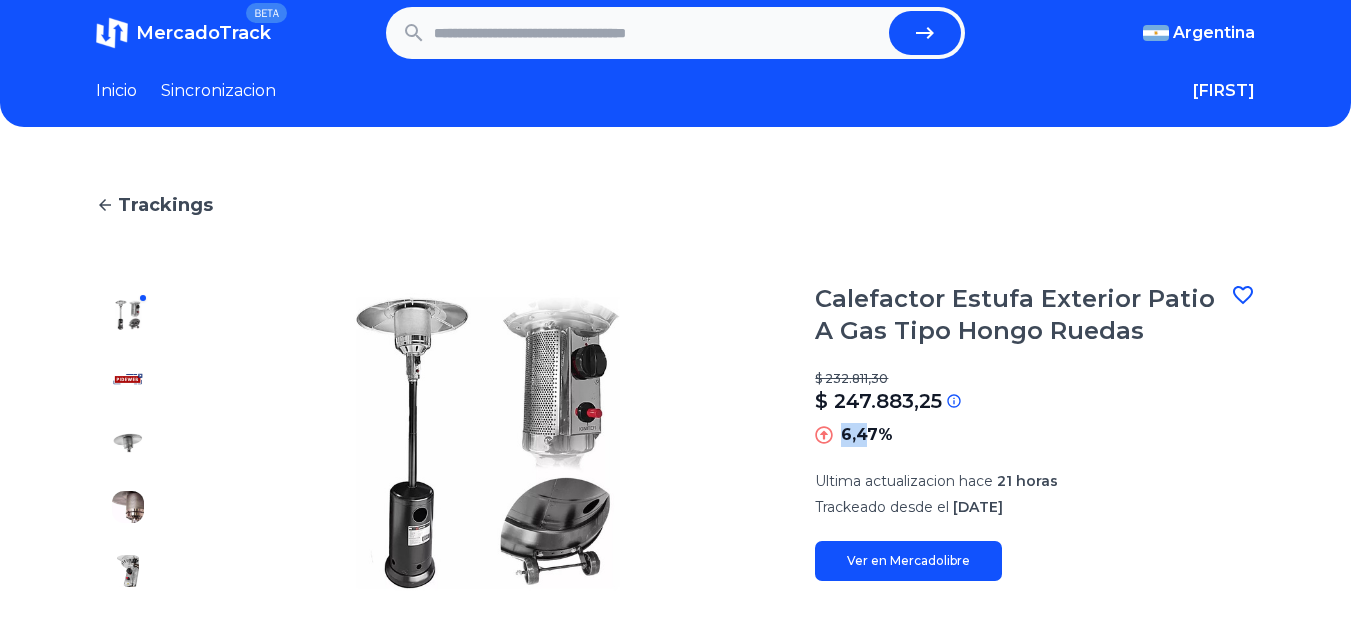 drag, startPoint x: 834, startPoint y: 432, endPoint x: 875, endPoint y: 436, distance: 41.19466 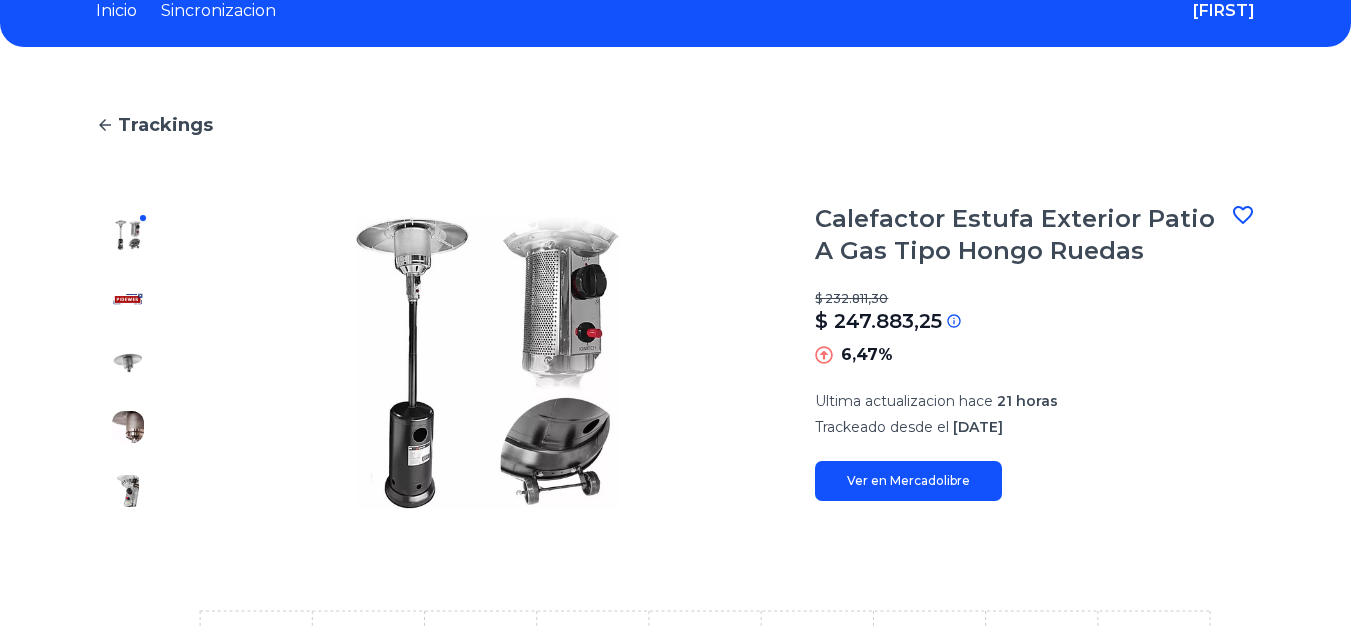 scroll, scrollTop: 98, scrollLeft: 0, axis: vertical 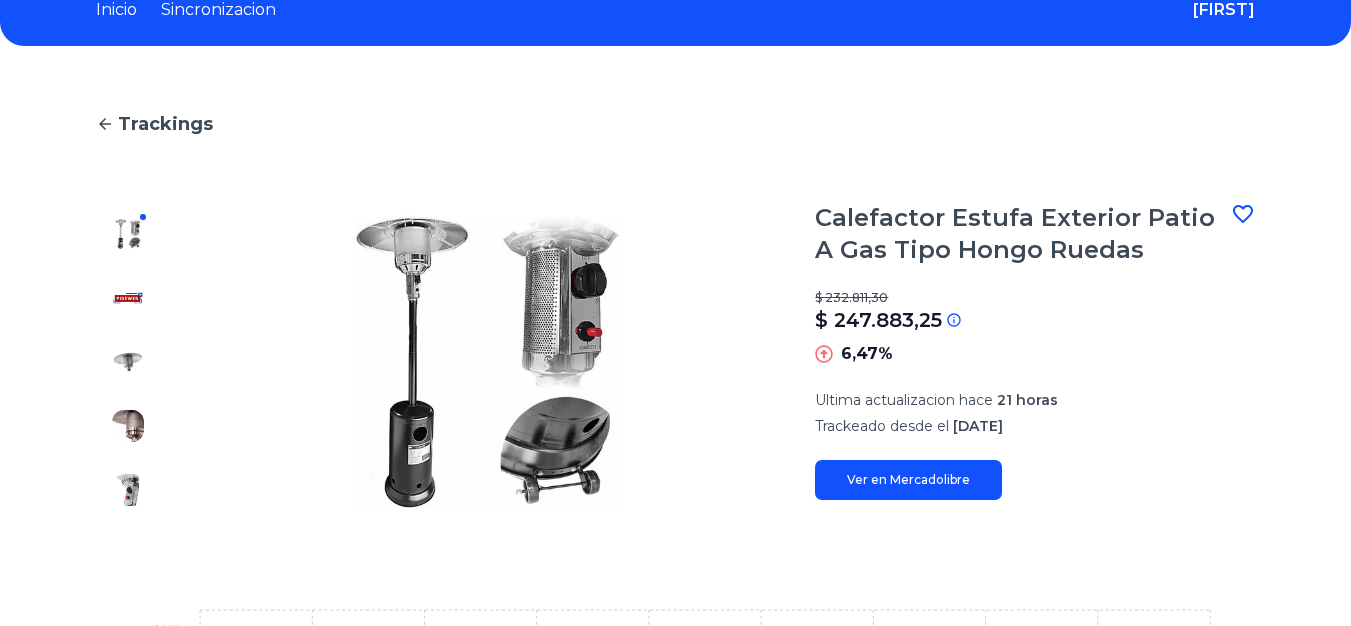 click on "Ver en Mercadolibre" at bounding box center [908, 480] 